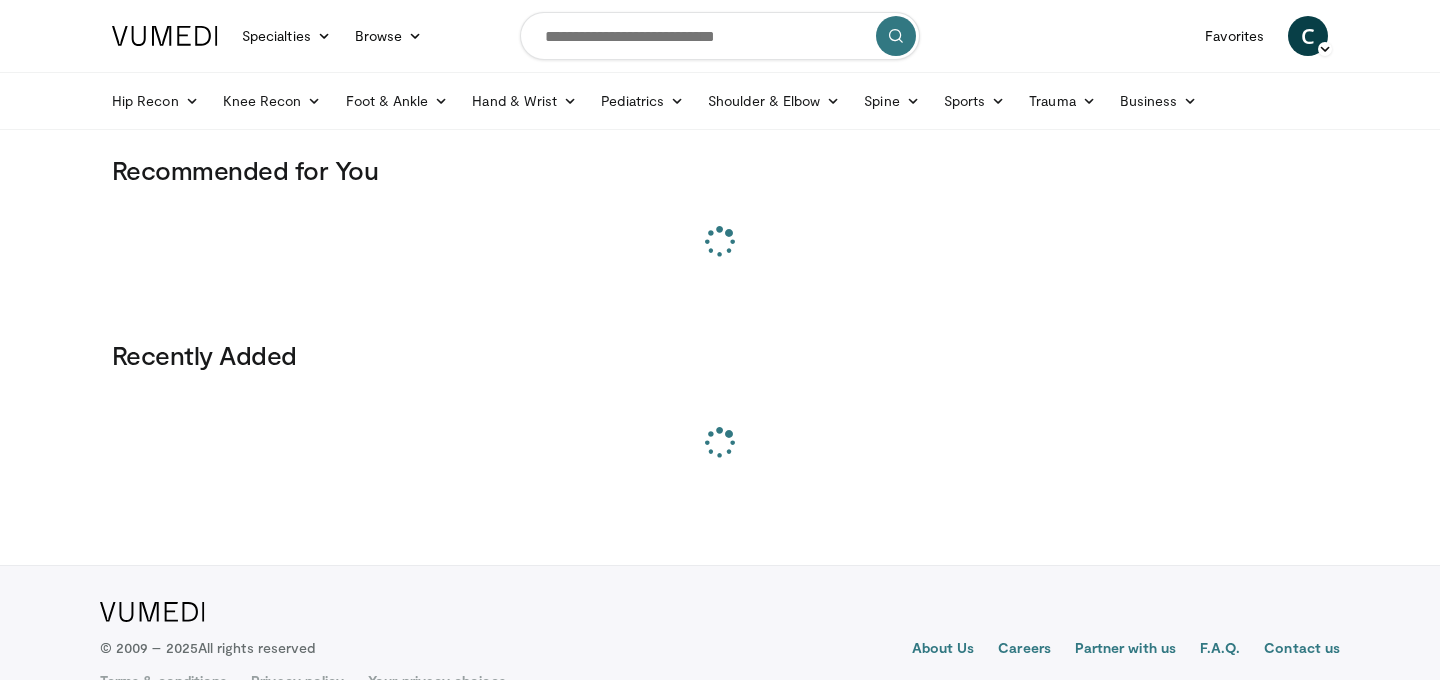 scroll, scrollTop: 0, scrollLeft: 0, axis: both 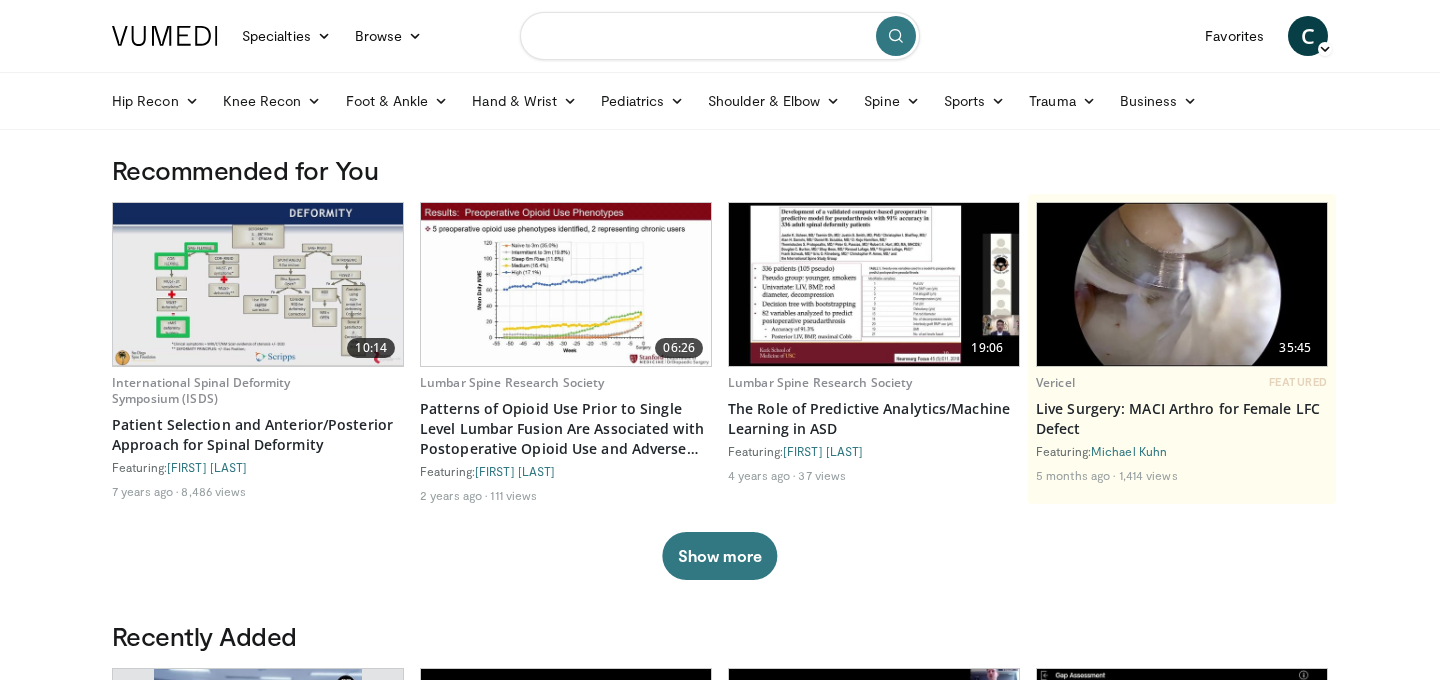 click at bounding box center [720, 36] 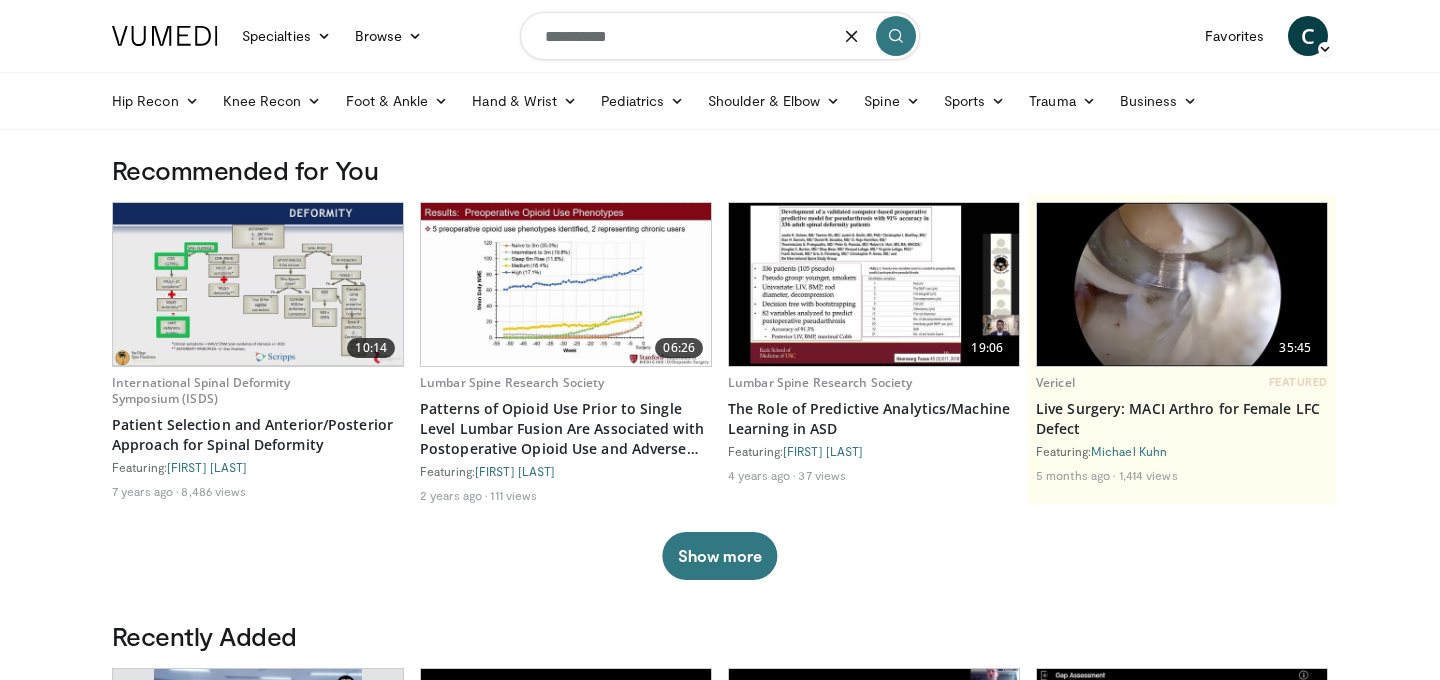 click on "**********" at bounding box center [720, 36] 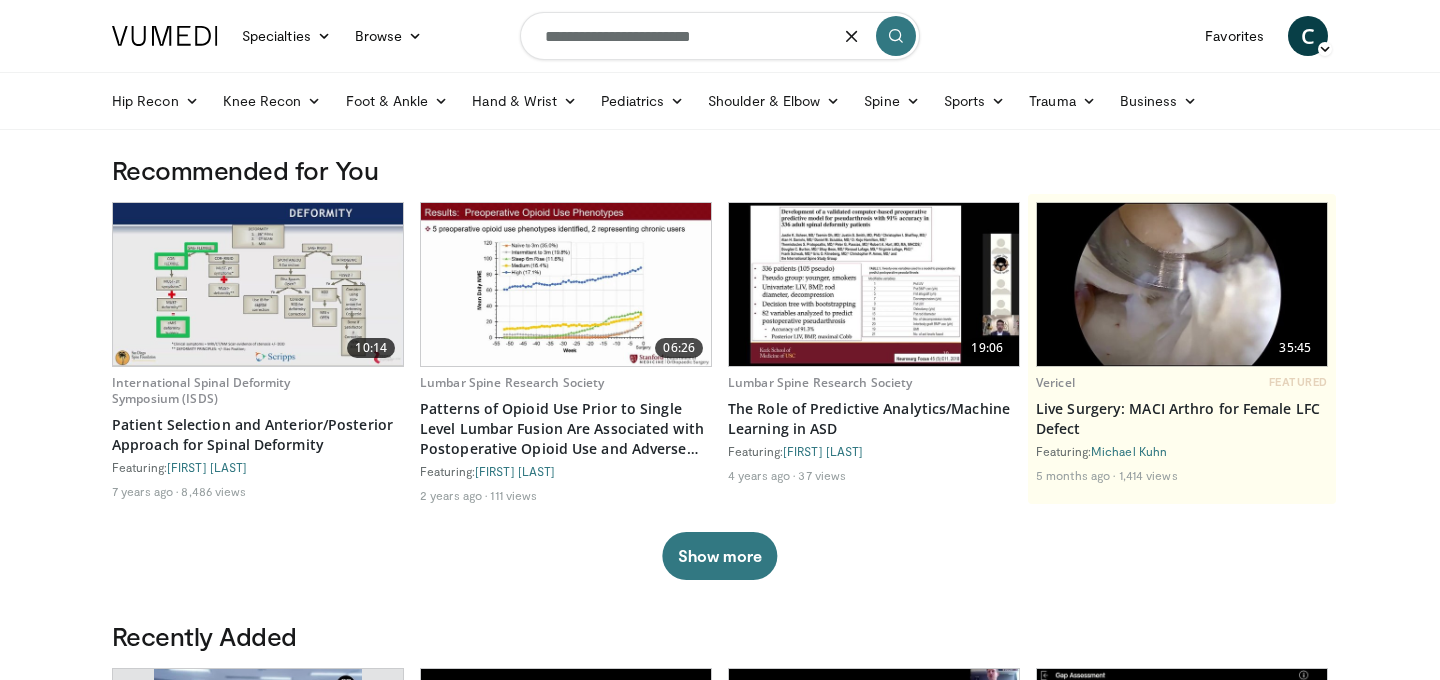 type on "**********" 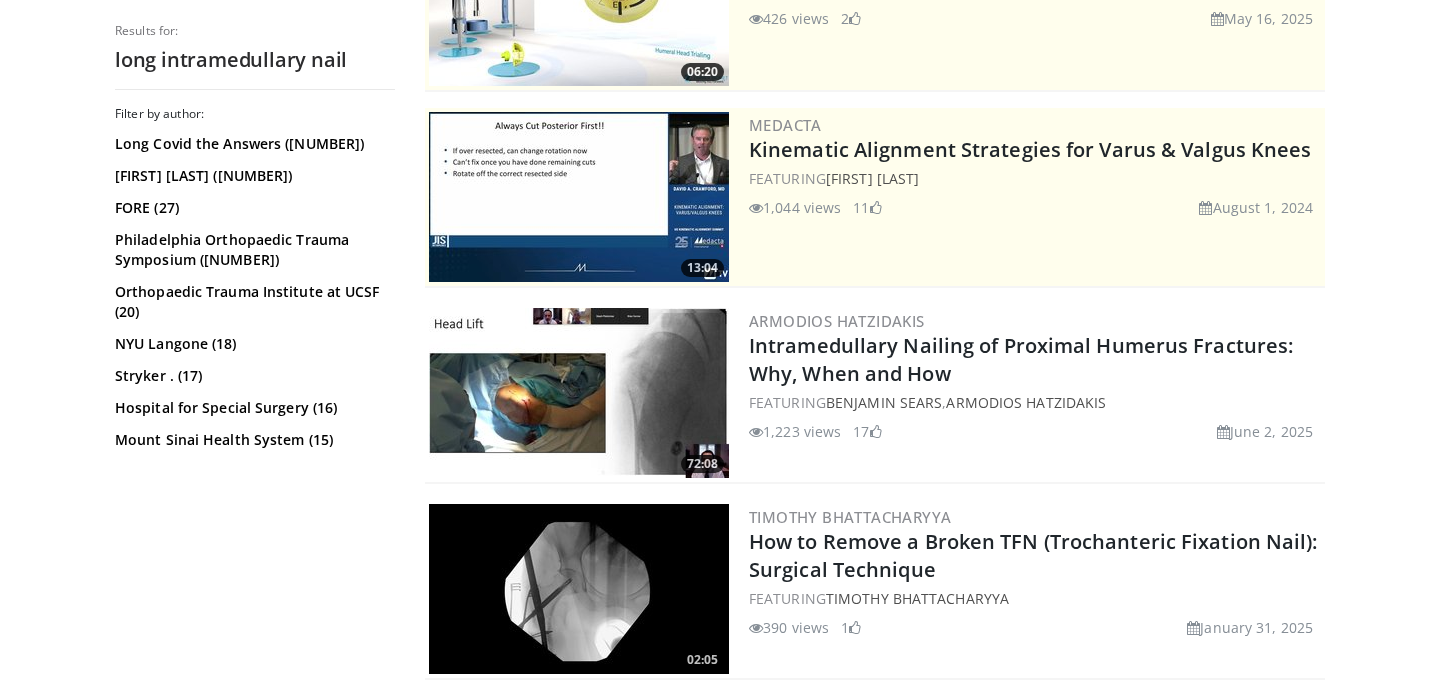 scroll, scrollTop: 0, scrollLeft: 0, axis: both 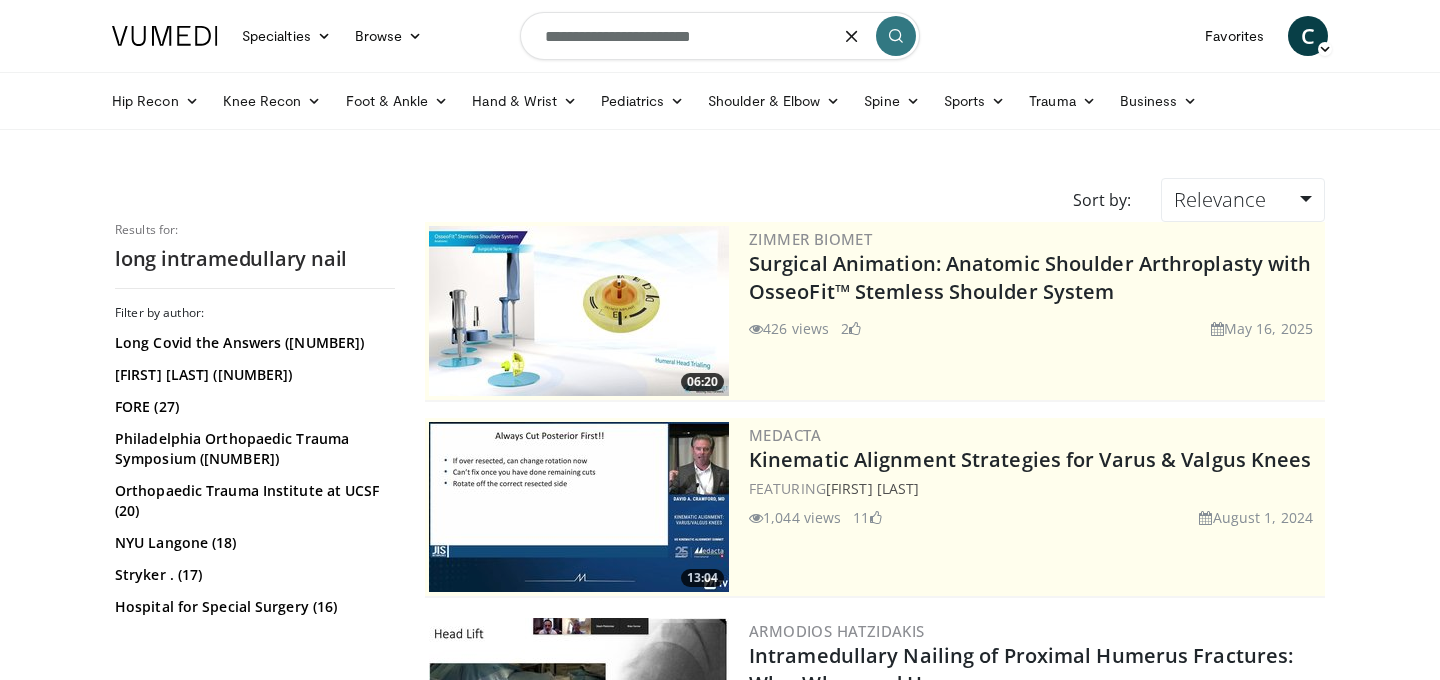 click on "**********" at bounding box center (720, 36) 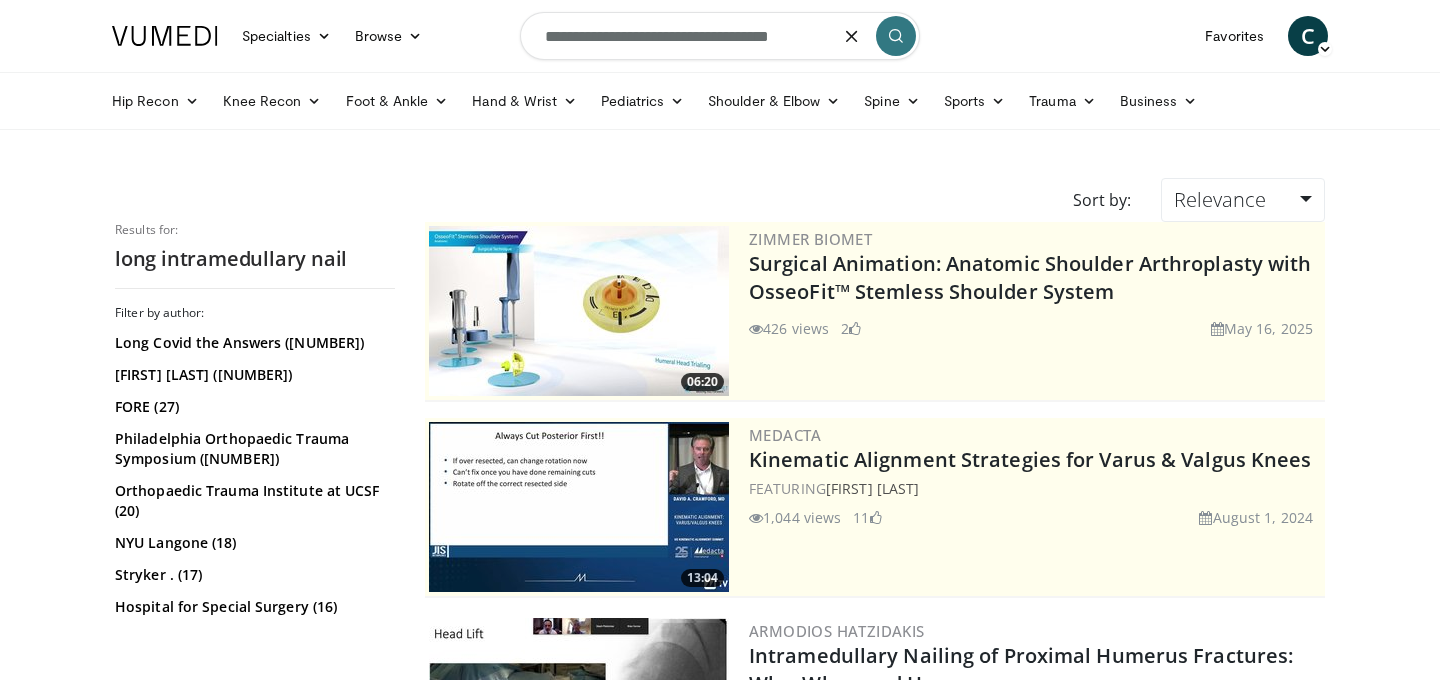 type on "**********" 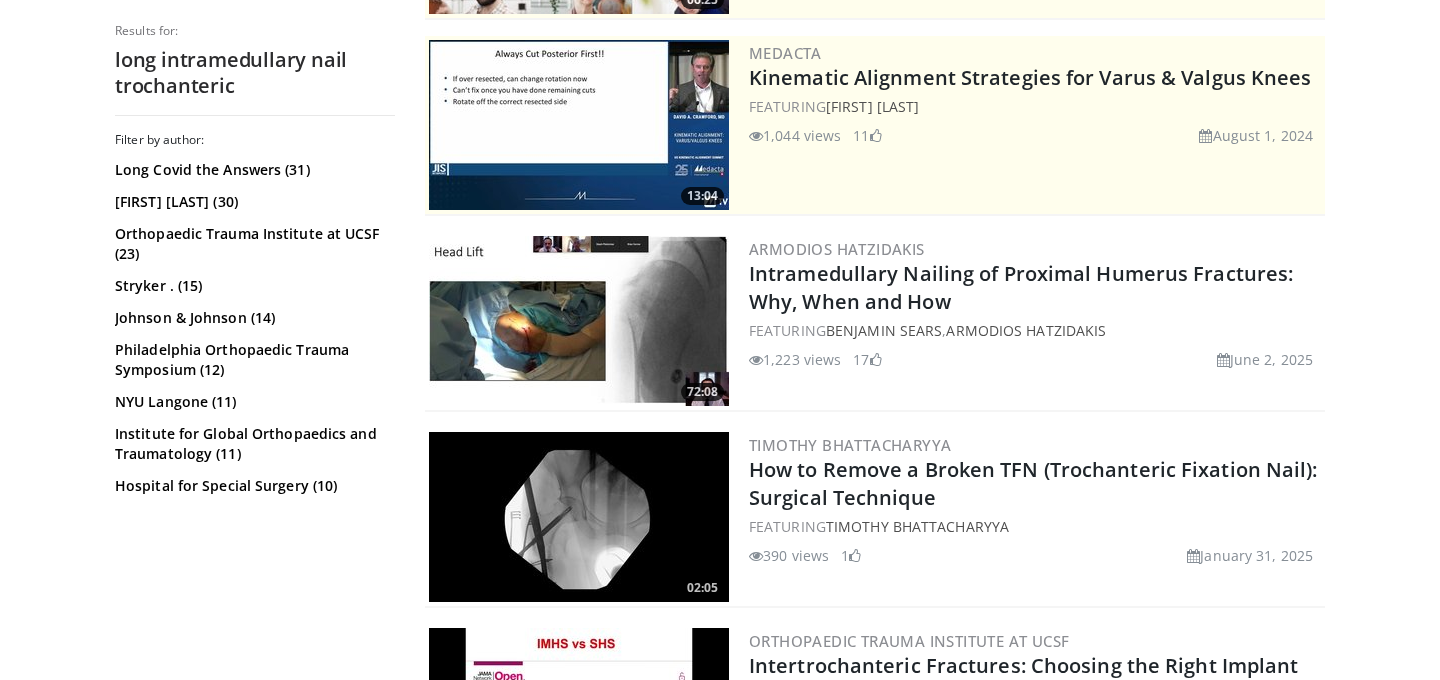 scroll, scrollTop: 0, scrollLeft: 0, axis: both 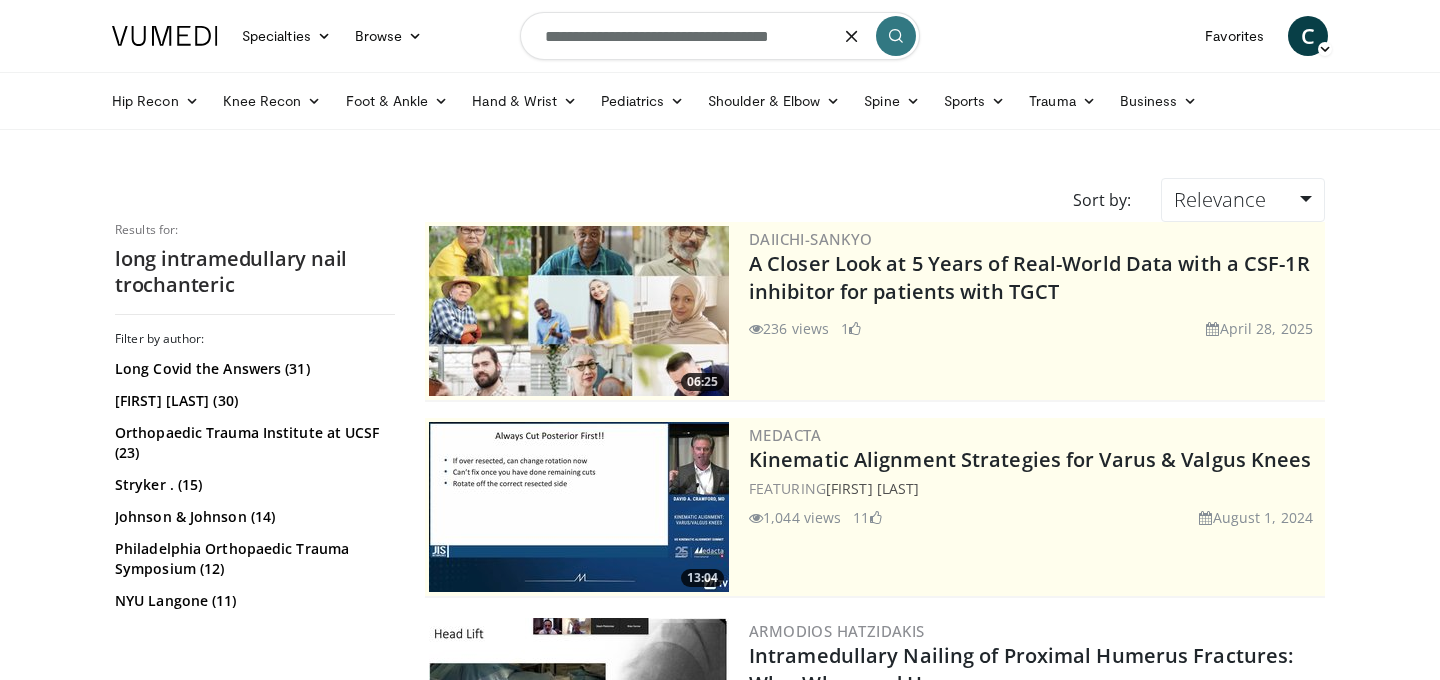 drag, startPoint x: 841, startPoint y: 40, endPoint x: 545, endPoint y: 44, distance: 296.02704 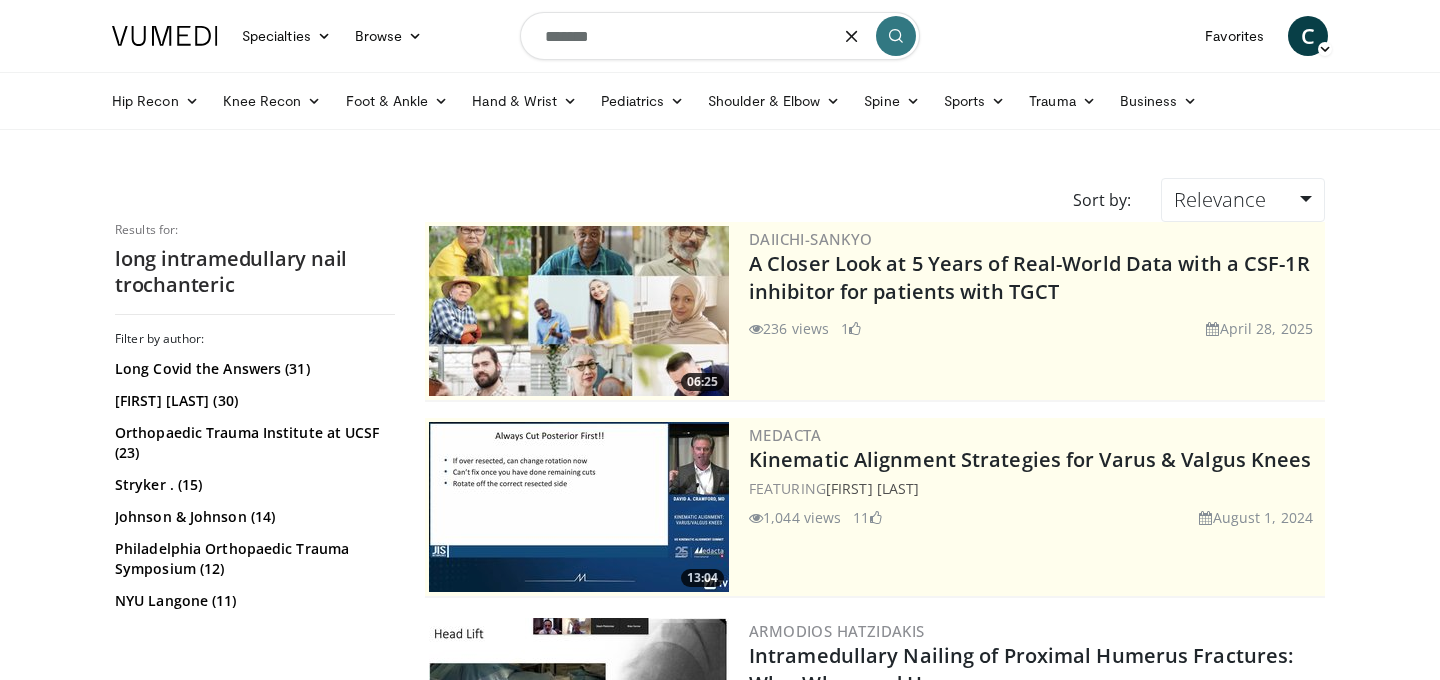 type on "******" 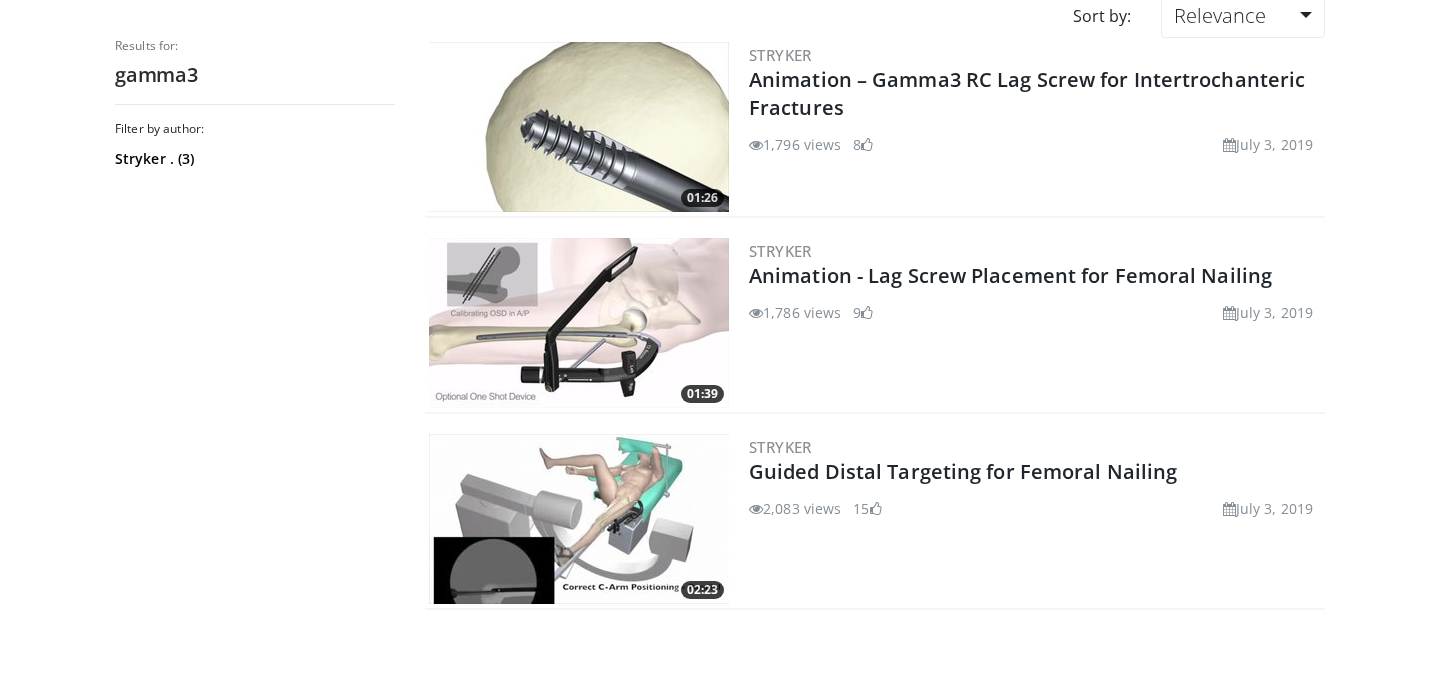 scroll, scrollTop: 0, scrollLeft: 0, axis: both 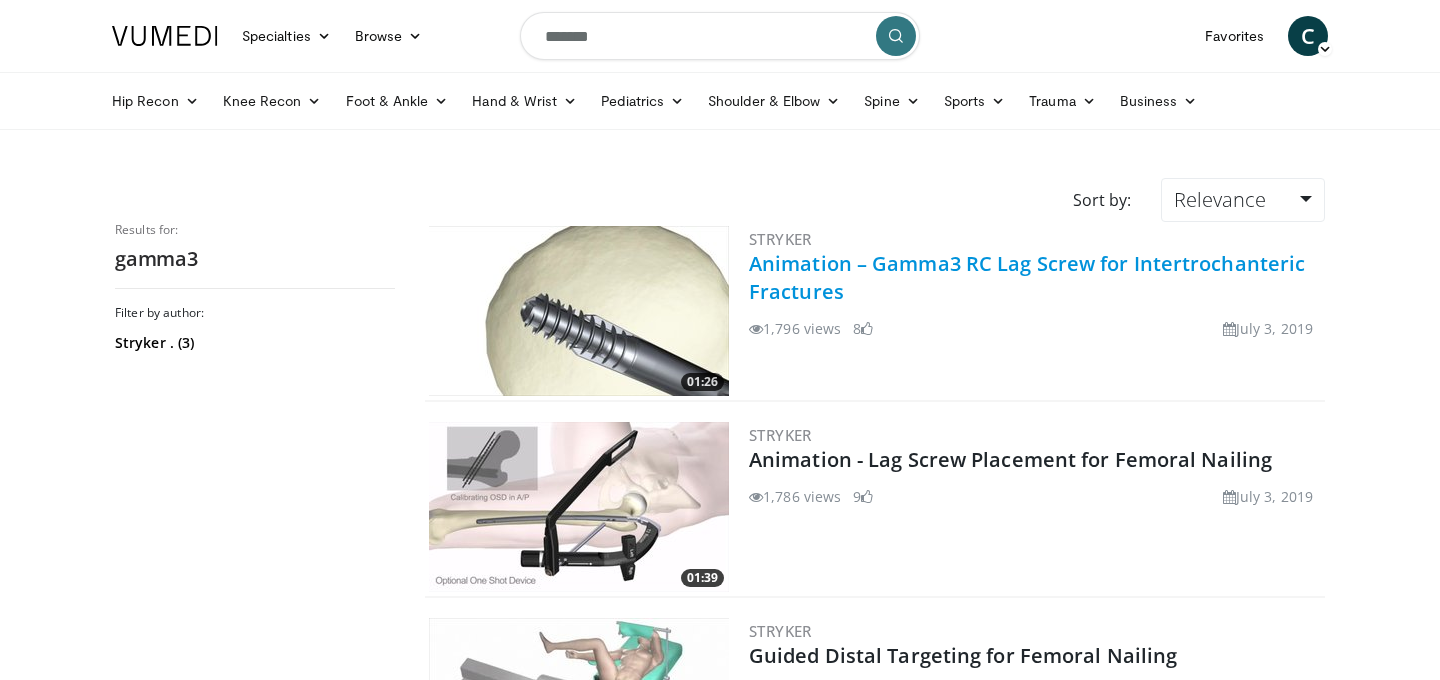 click on "Animation – Gamma3 RC Lag Screw for Intertrochanteric Fractures" at bounding box center [1027, 277] 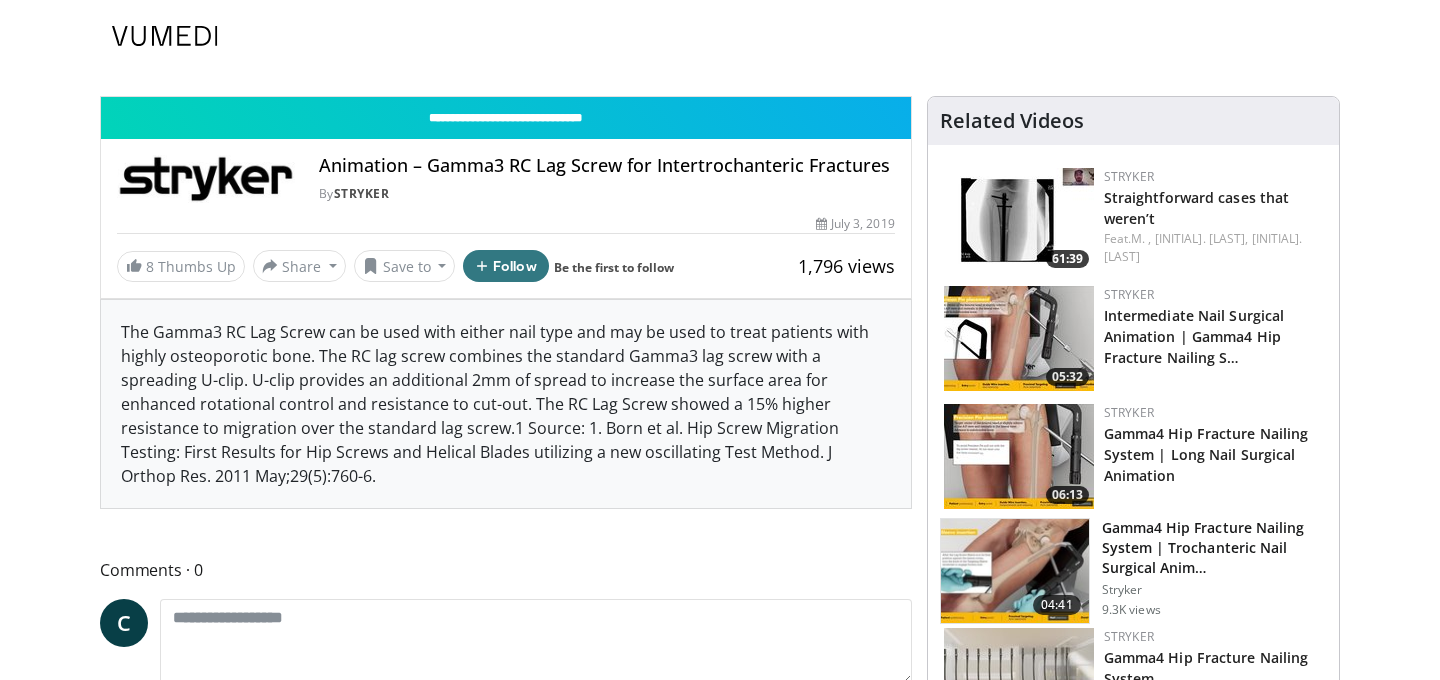 scroll, scrollTop: 0, scrollLeft: 0, axis: both 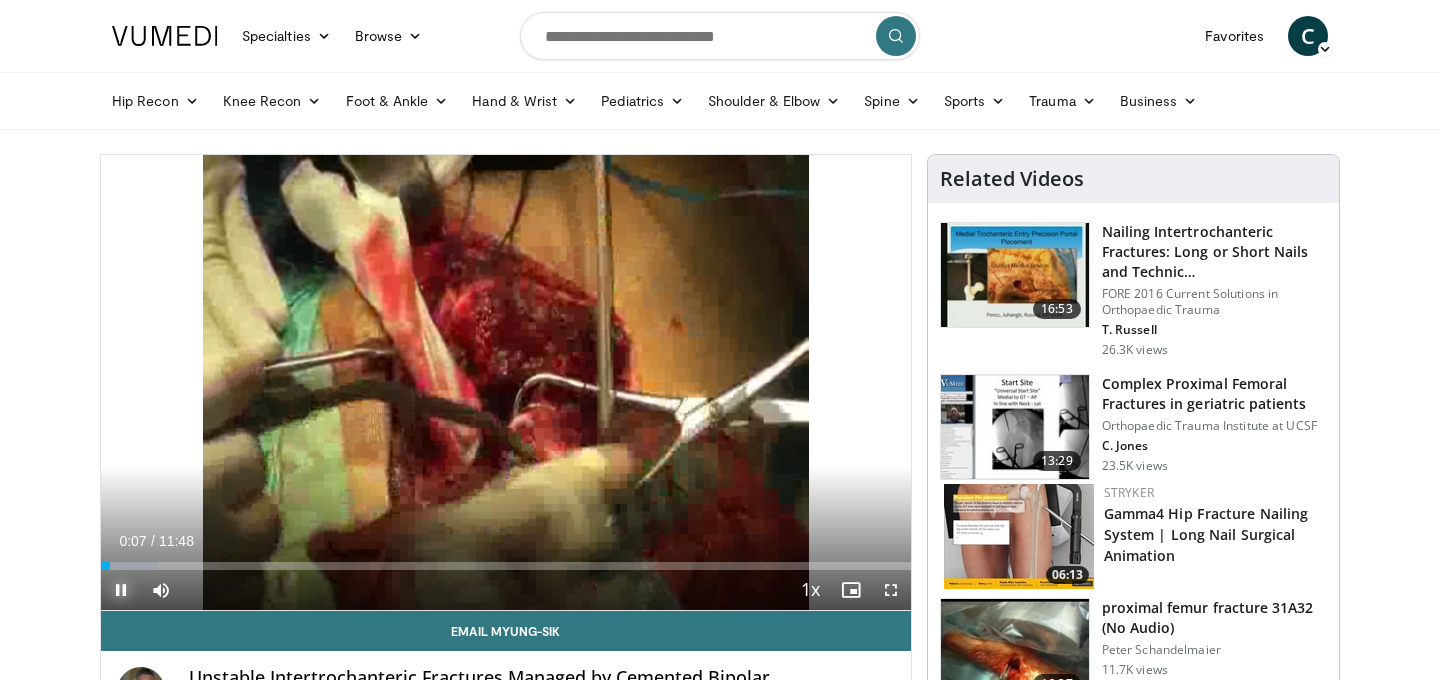 click at bounding box center (121, 590) 